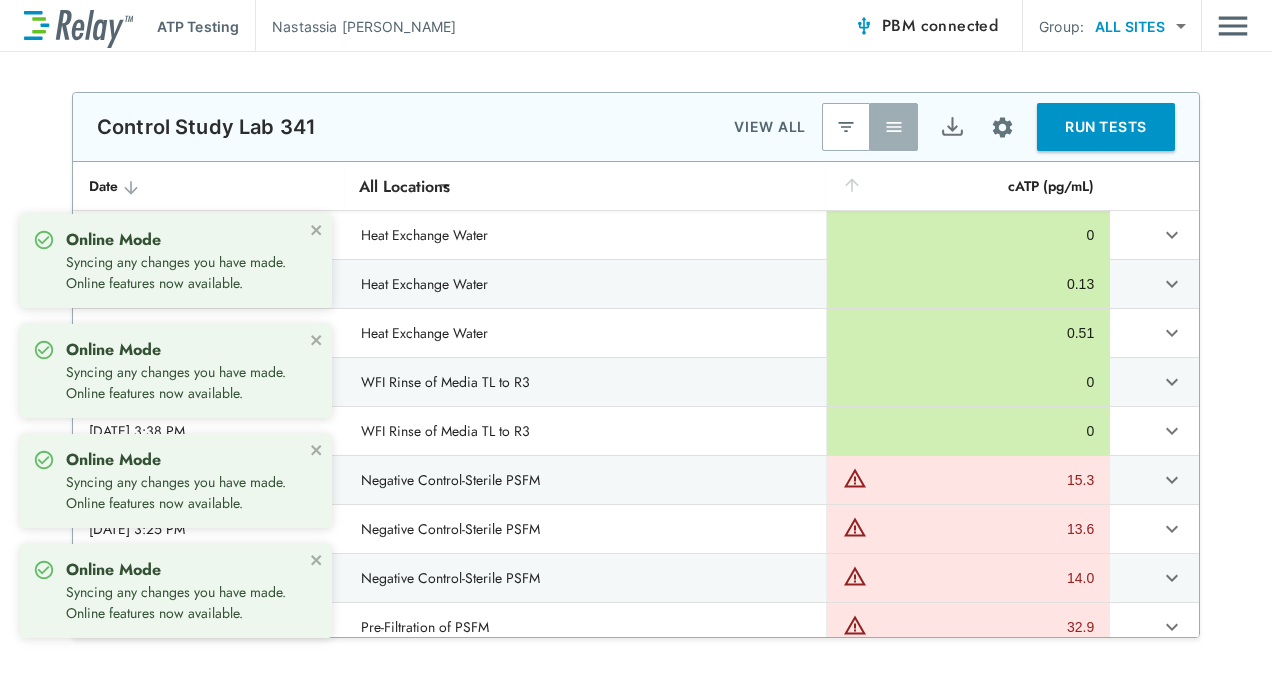 scroll, scrollTop: 0, scrollLeft: 0, axis: both 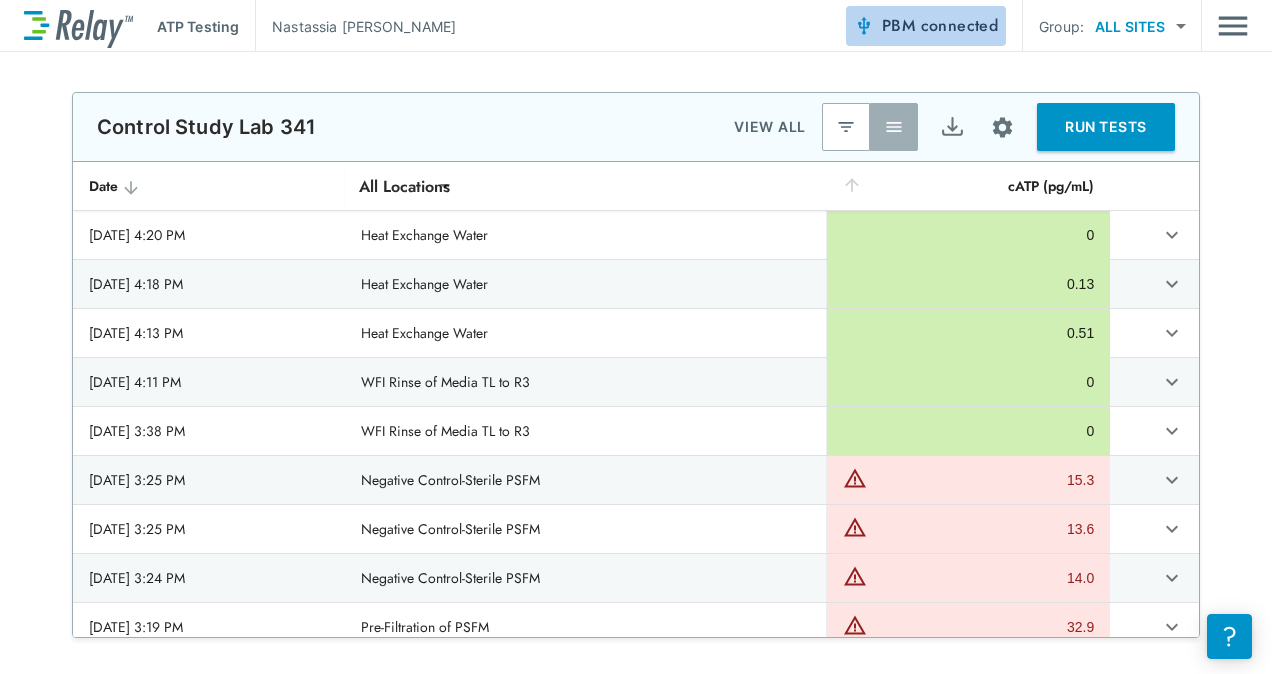 click on "connected" at bounding box center [960, 25] 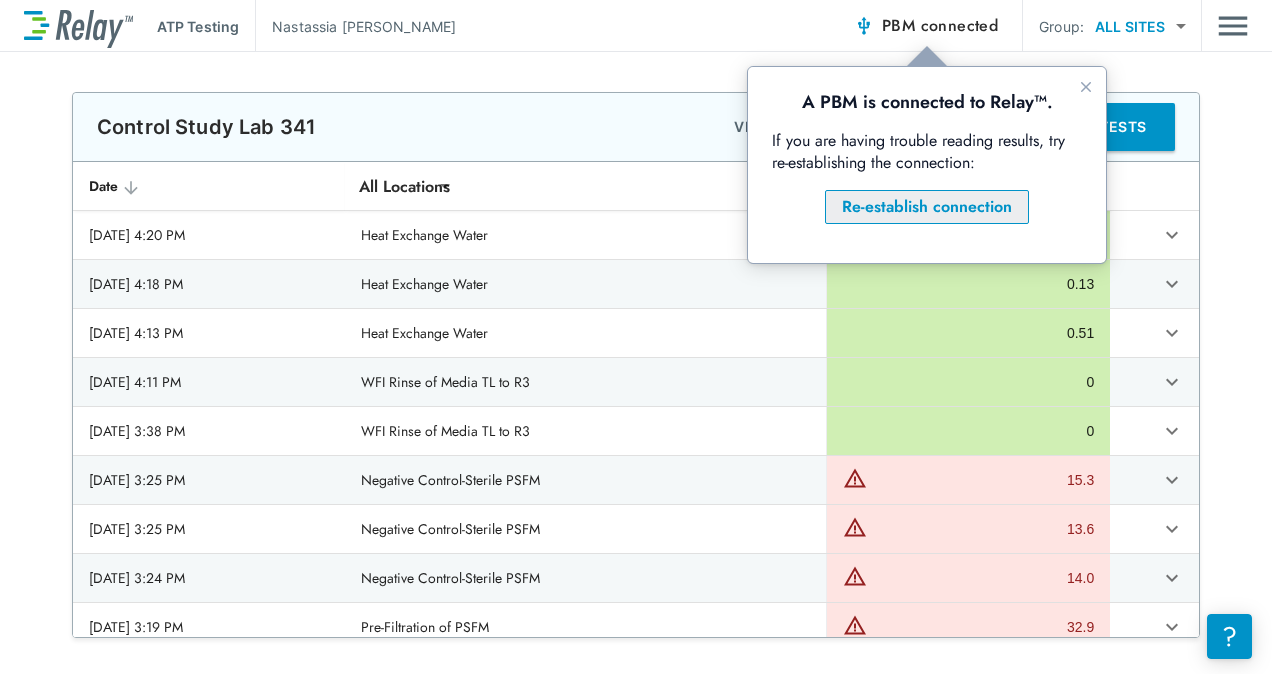 scroll, scrollTop: 0, scrollLeft: 0, axis: both 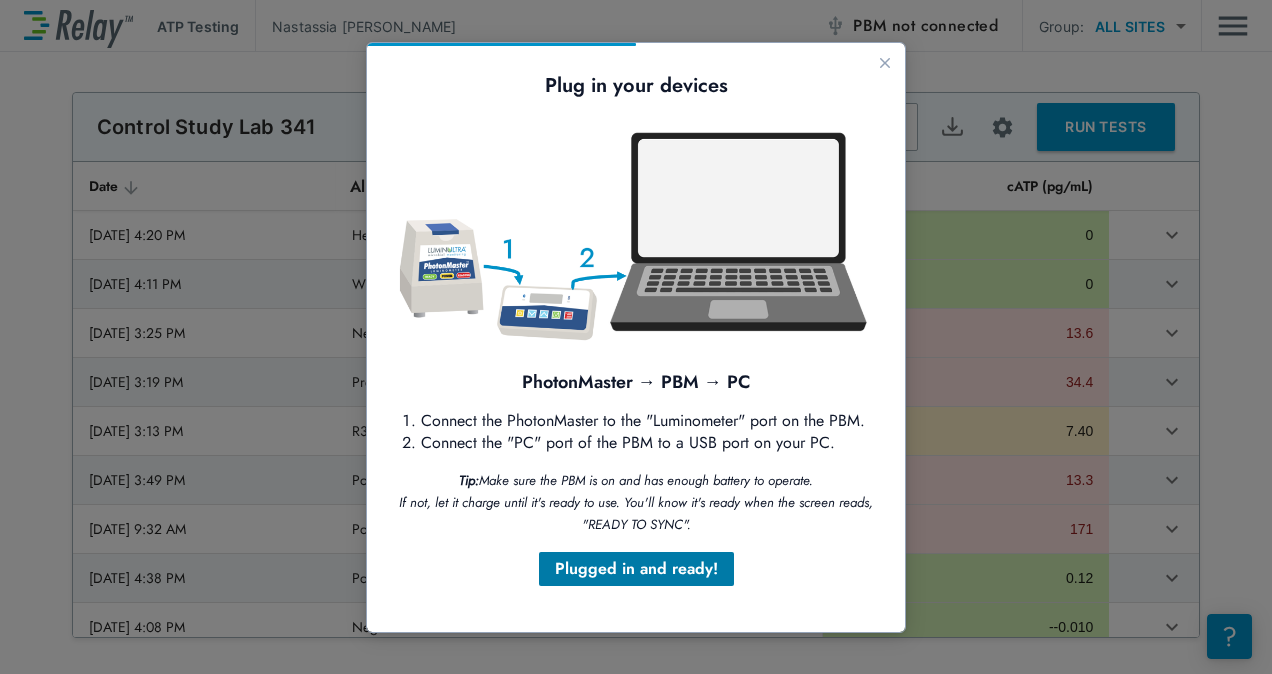 drag, startPoint x: 554, startPoint y: 548, endPoint x: 559, endPoint y: 557, distance: 10.29563 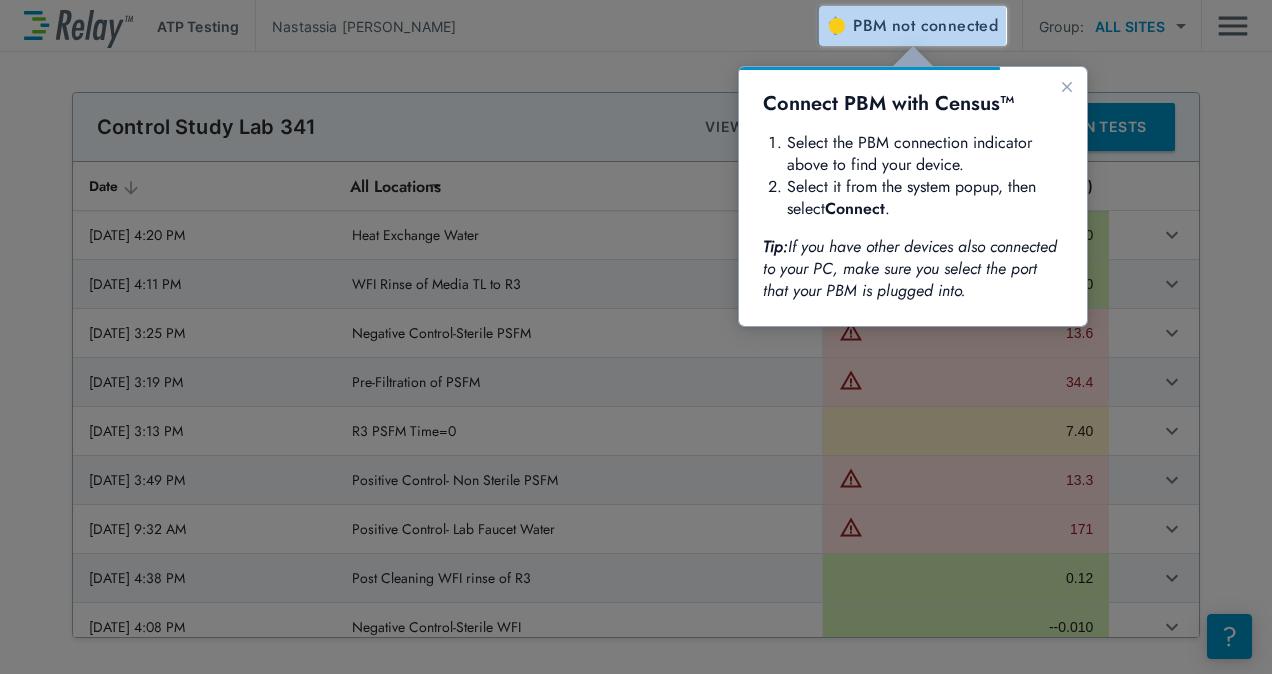 click on "not connected" at bounding box center [945, 25] 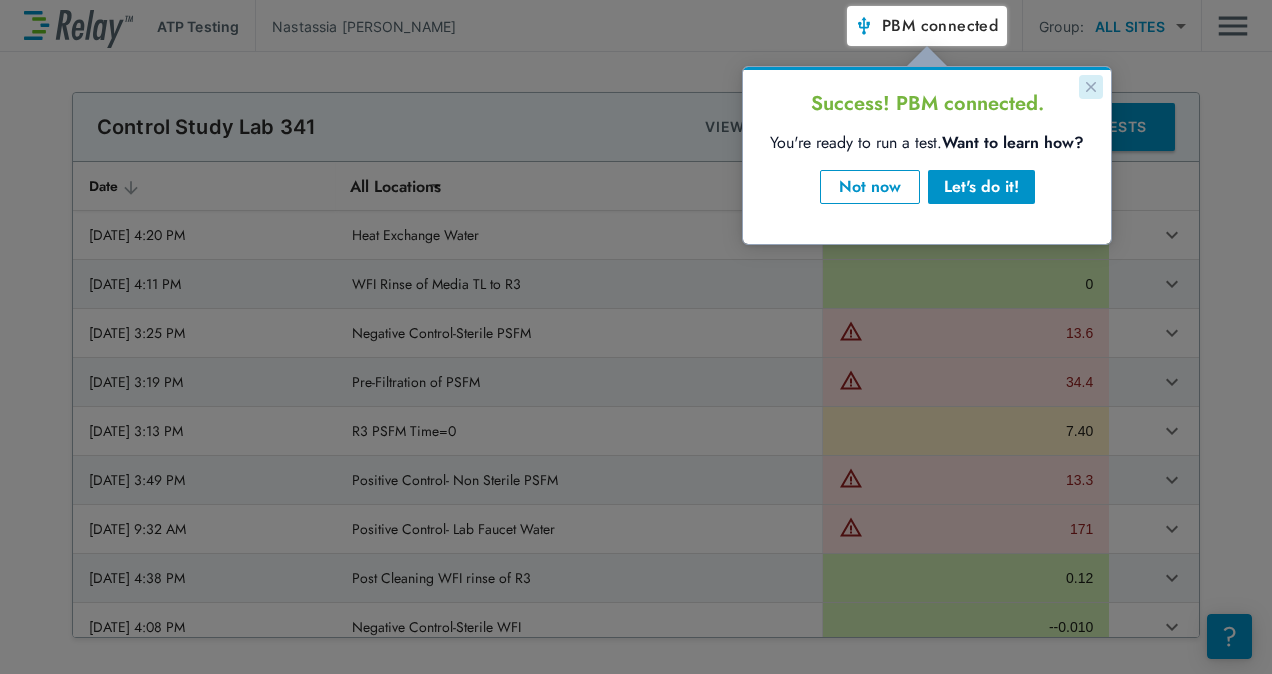 click 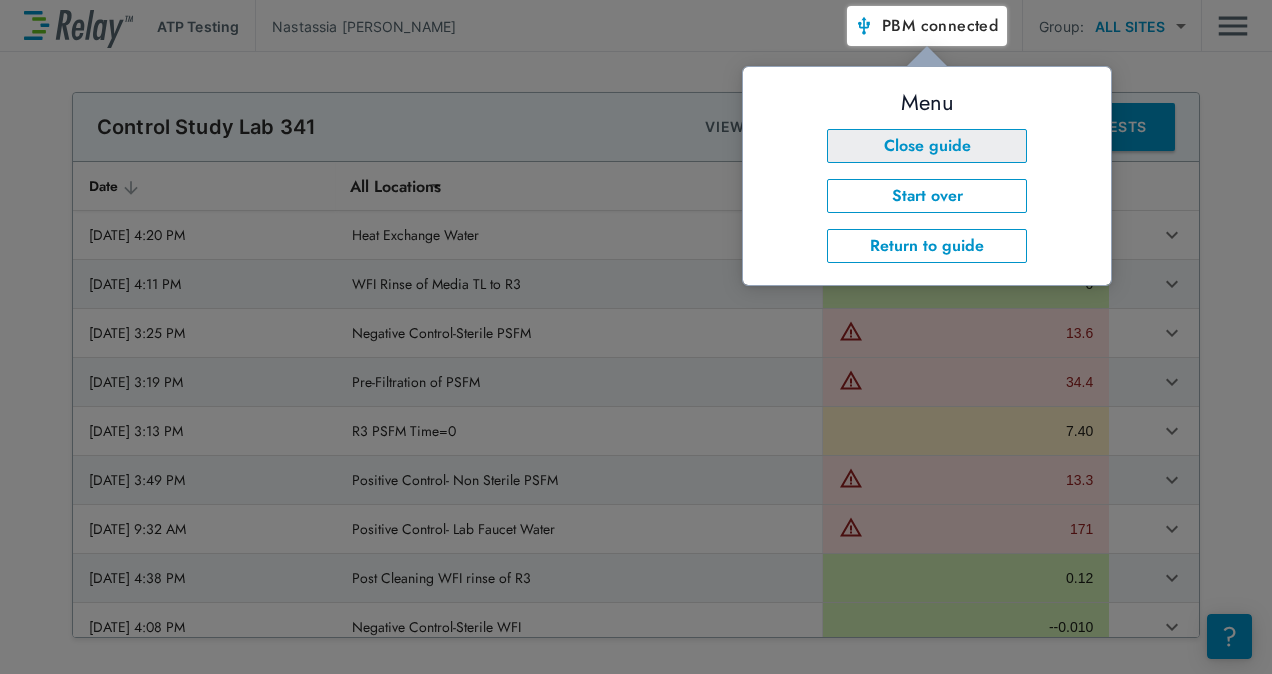 click on "Close guide" at bounding box center (927, 146) 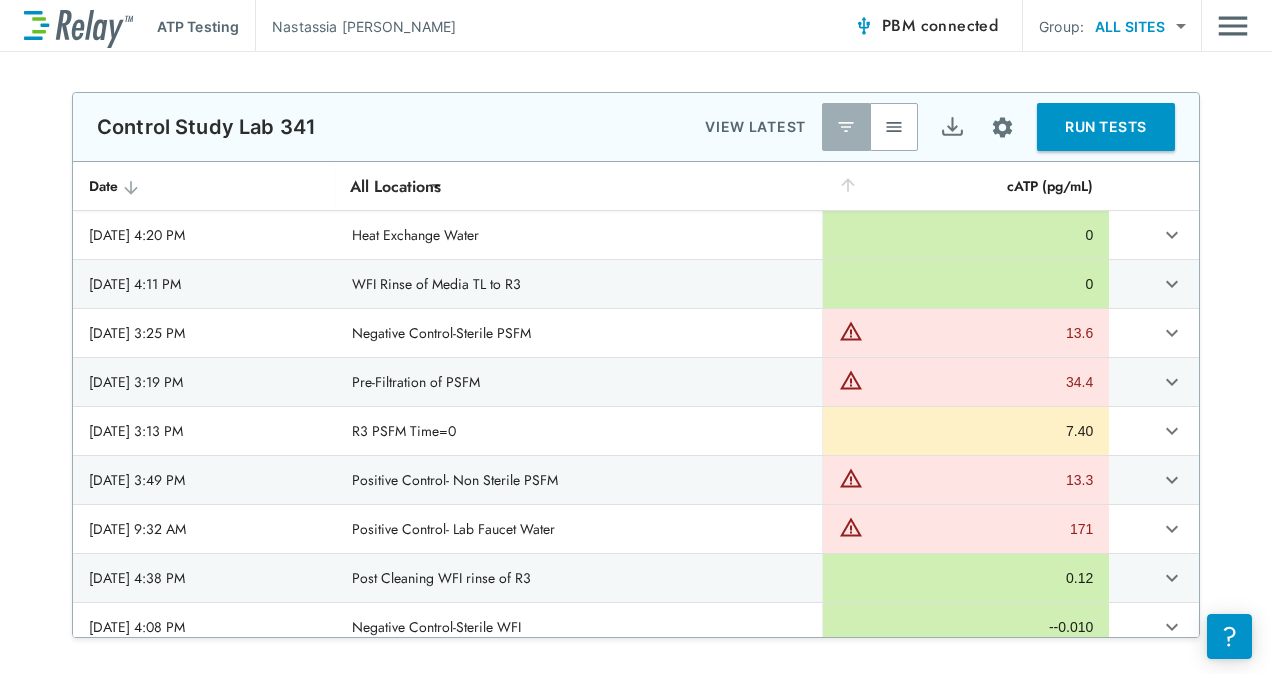 click on "RUN TESTS" at bounding box center (1106, 127) 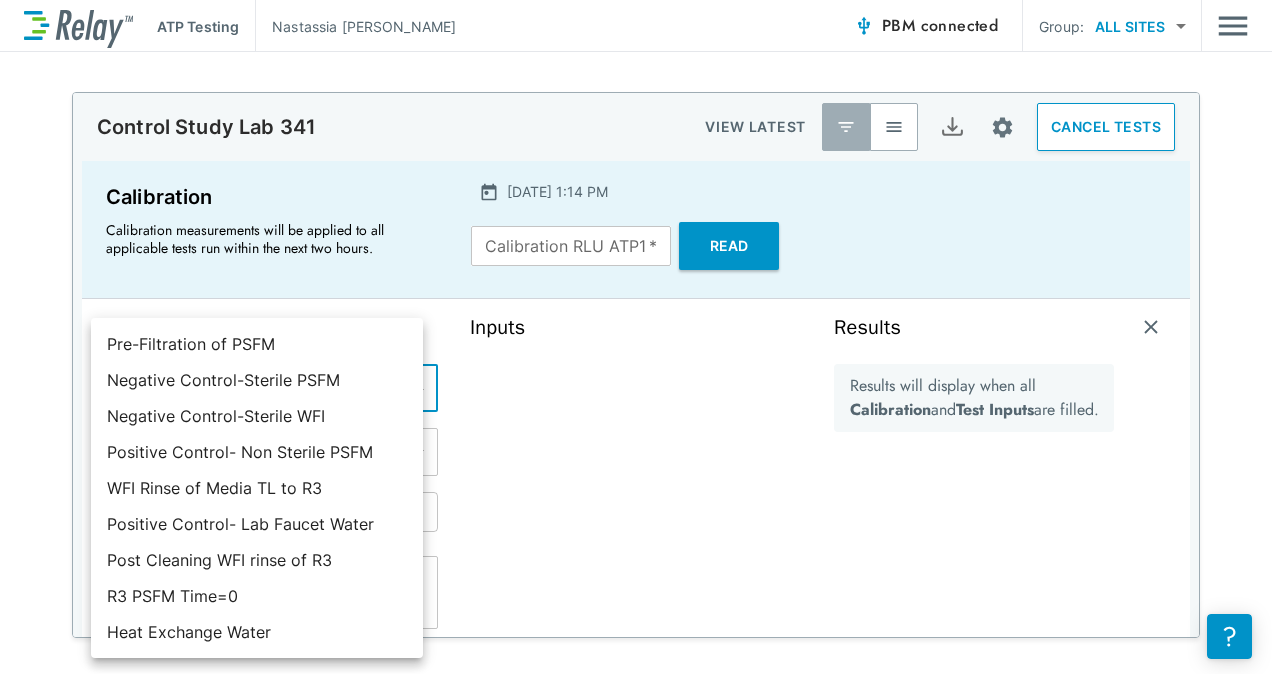 click on "**********" at bounding box center (636, 337) 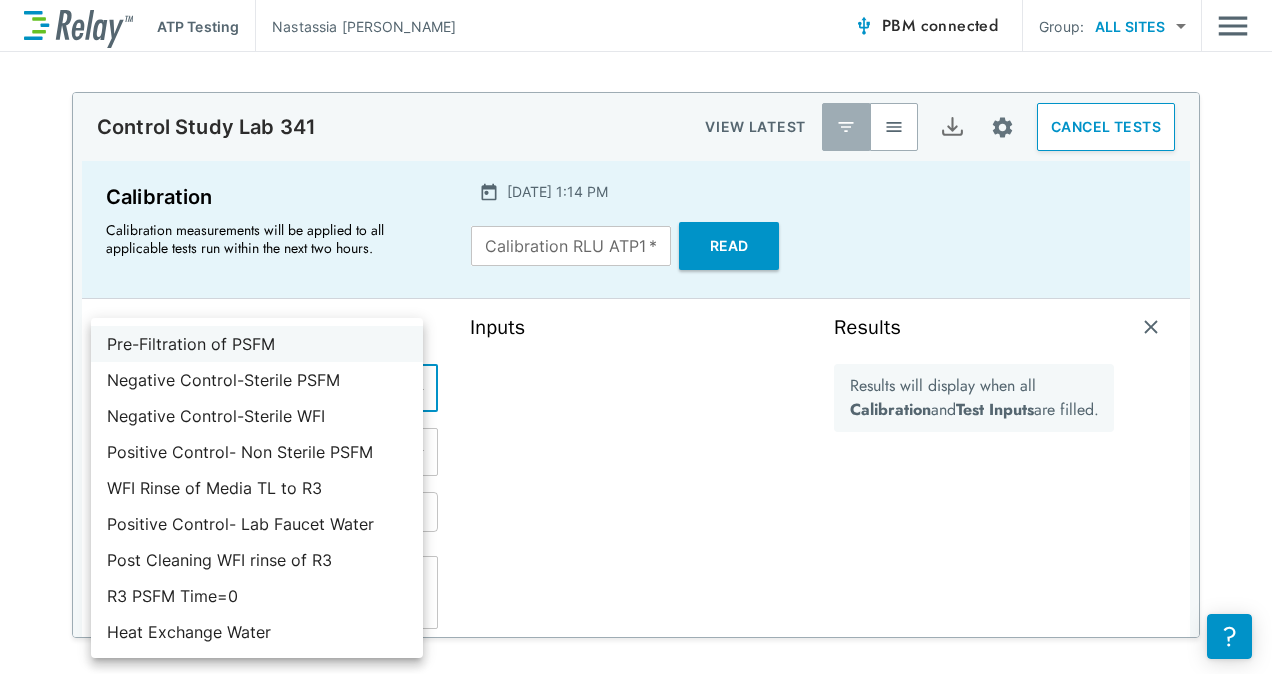 click on "Pre-Filtration of PSFM" at bounding box center [257, 344] 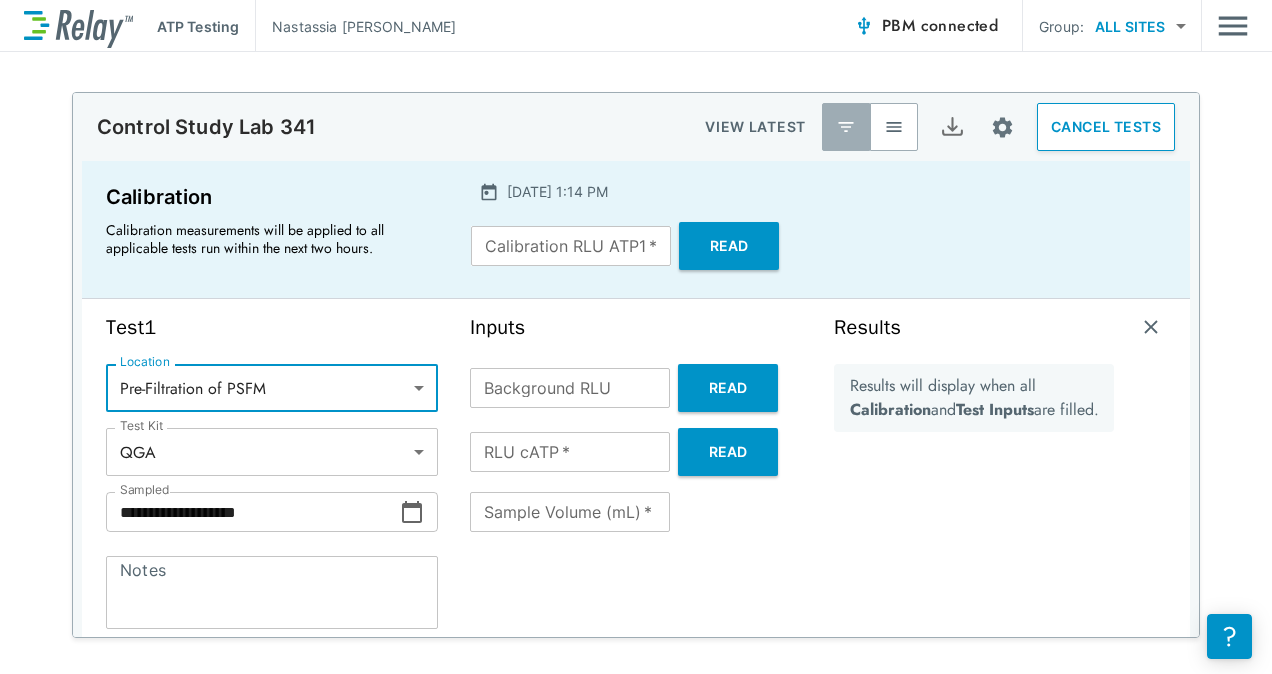 type on "***" 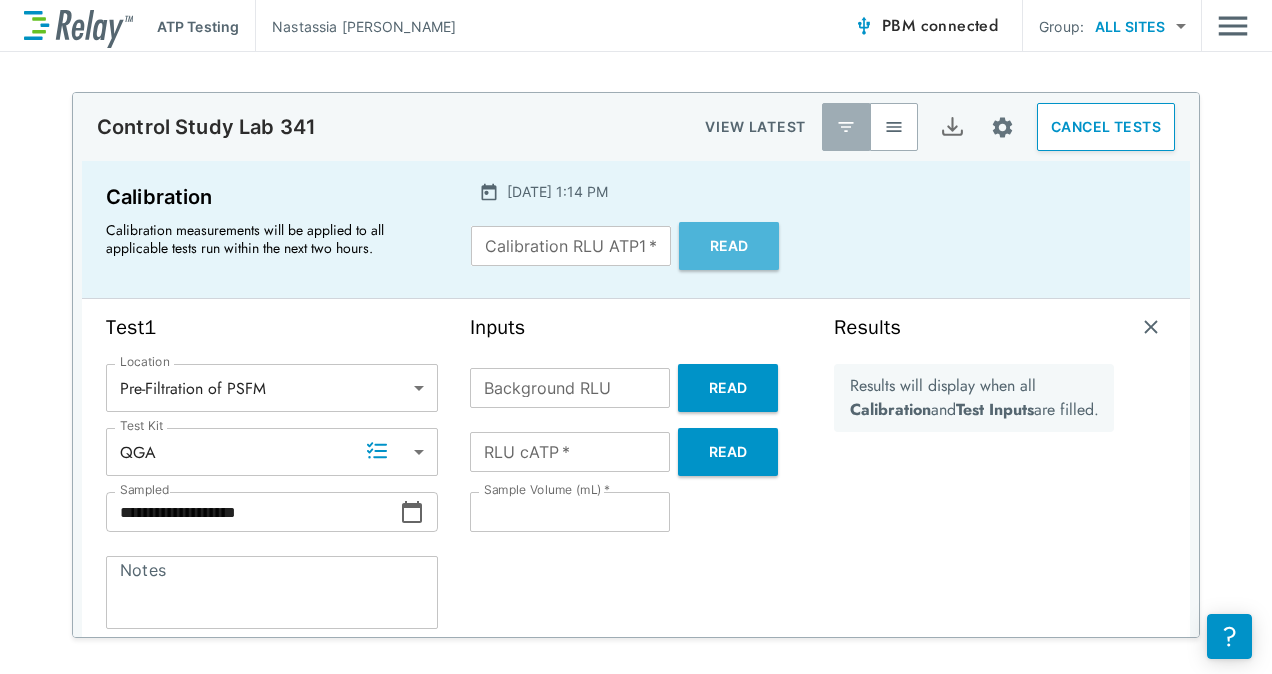 click on "Read" at bounding box center (729, 246) 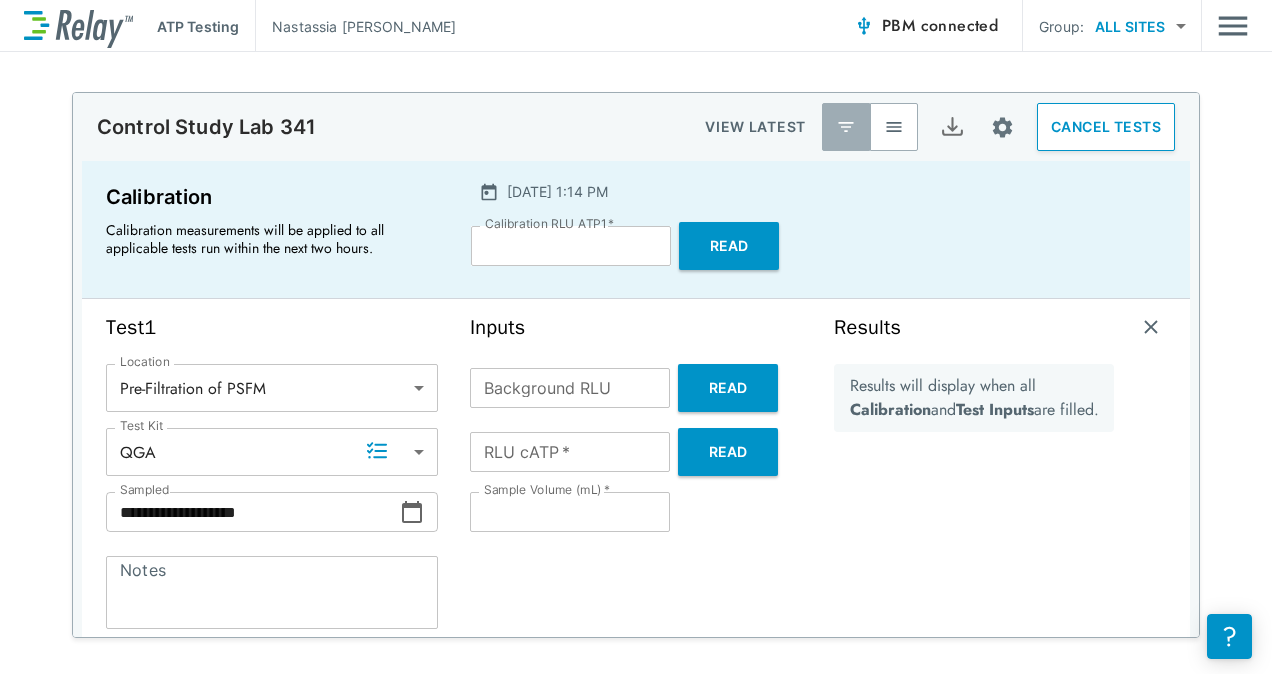 type on "*****" 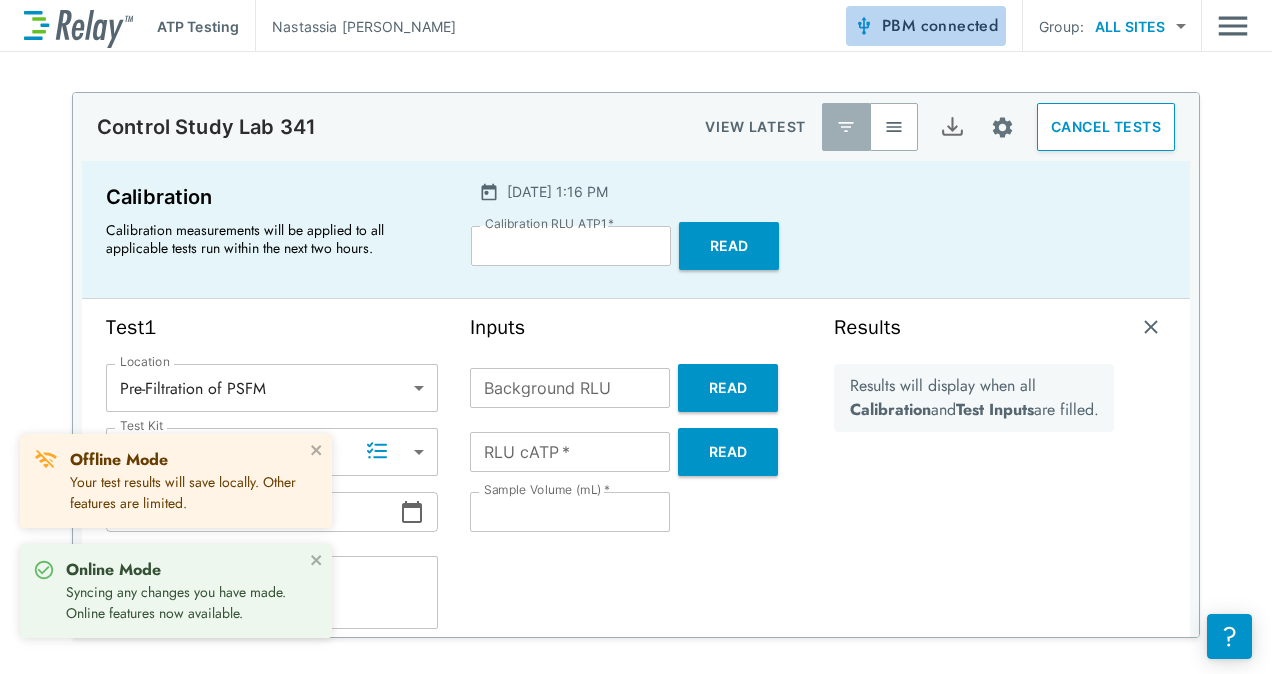 click on "connected" at bounding box center (960, 25) 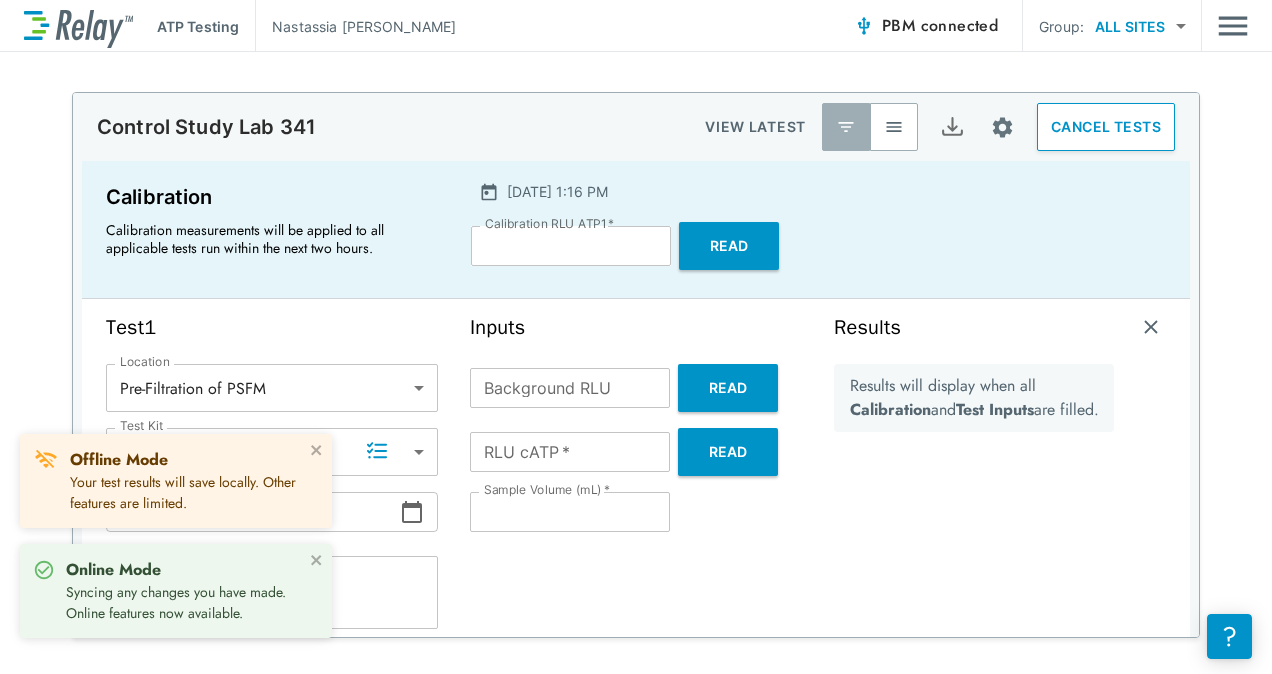 scroll, scrollTop: 0, scrollLeft: 0, axis: both 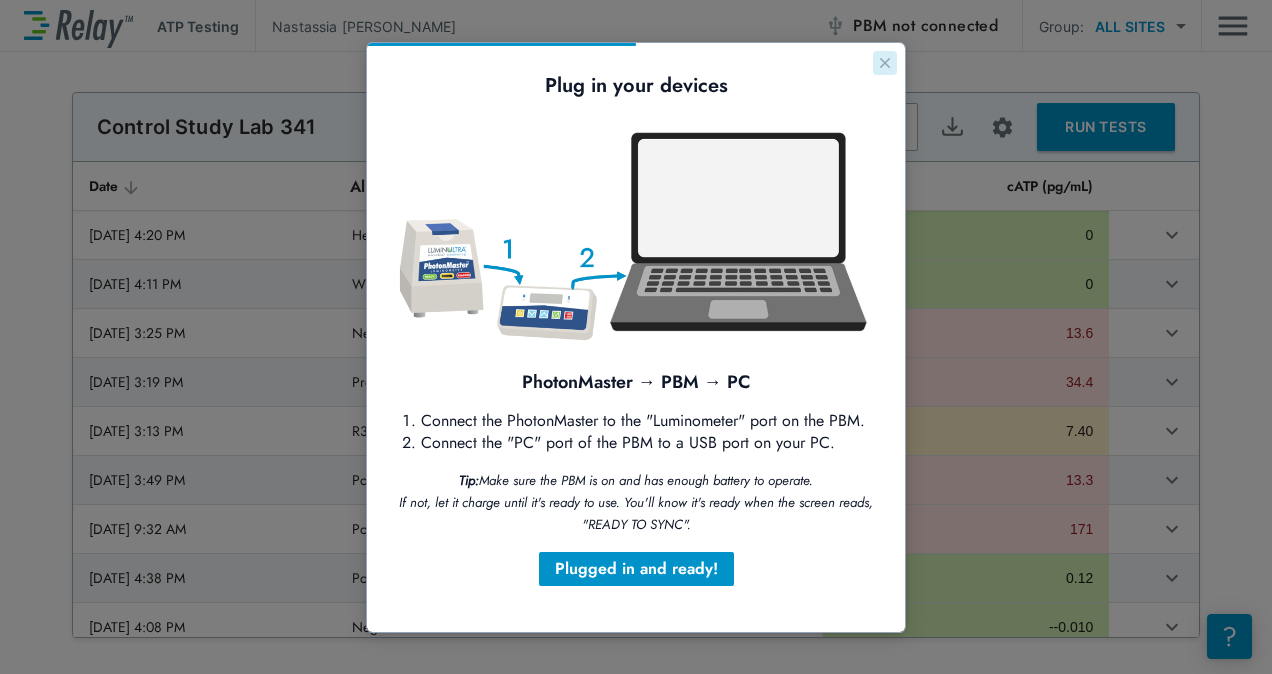 click 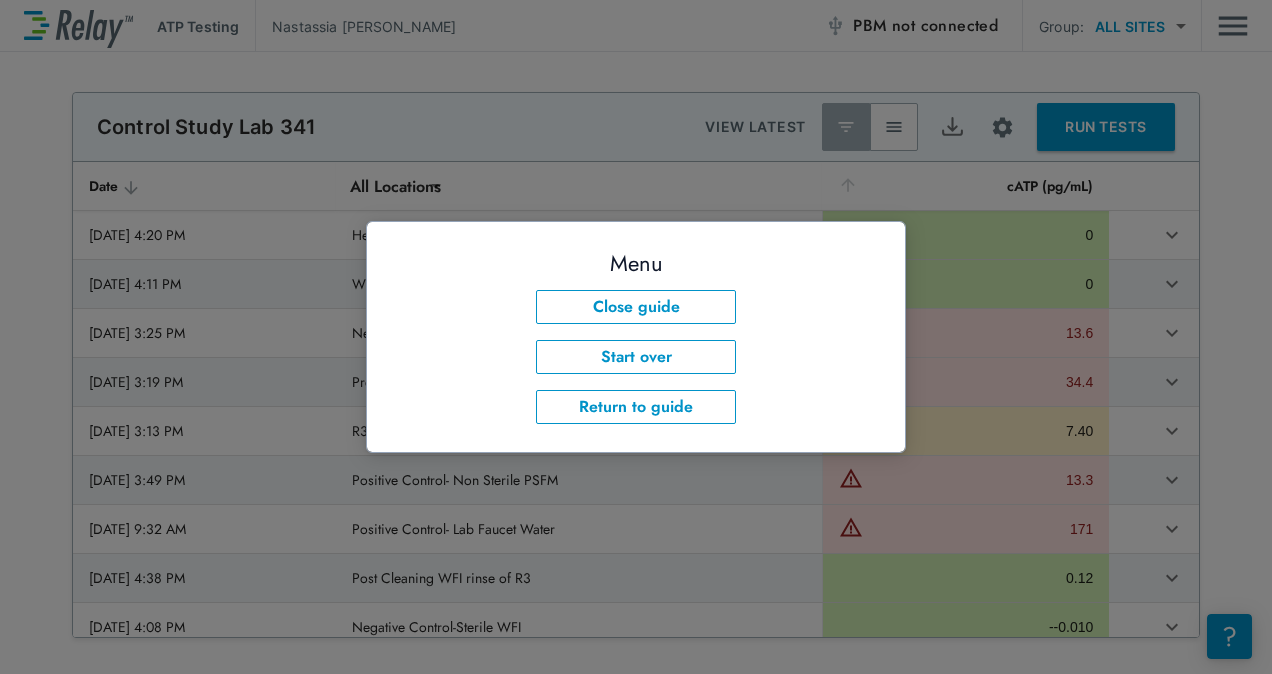 click on "Menu Close guide Start over Return to guide" at bounding box center (636, 338) 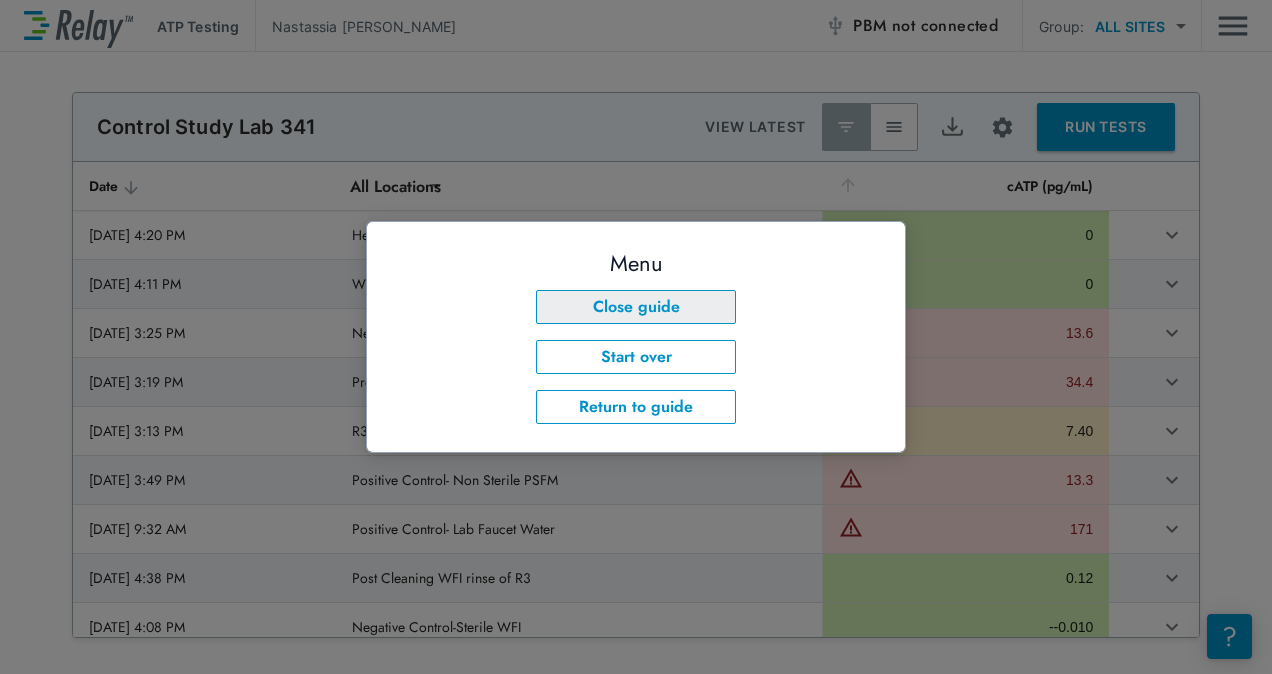 click on "Close guide" at bounding box center [636, 307] 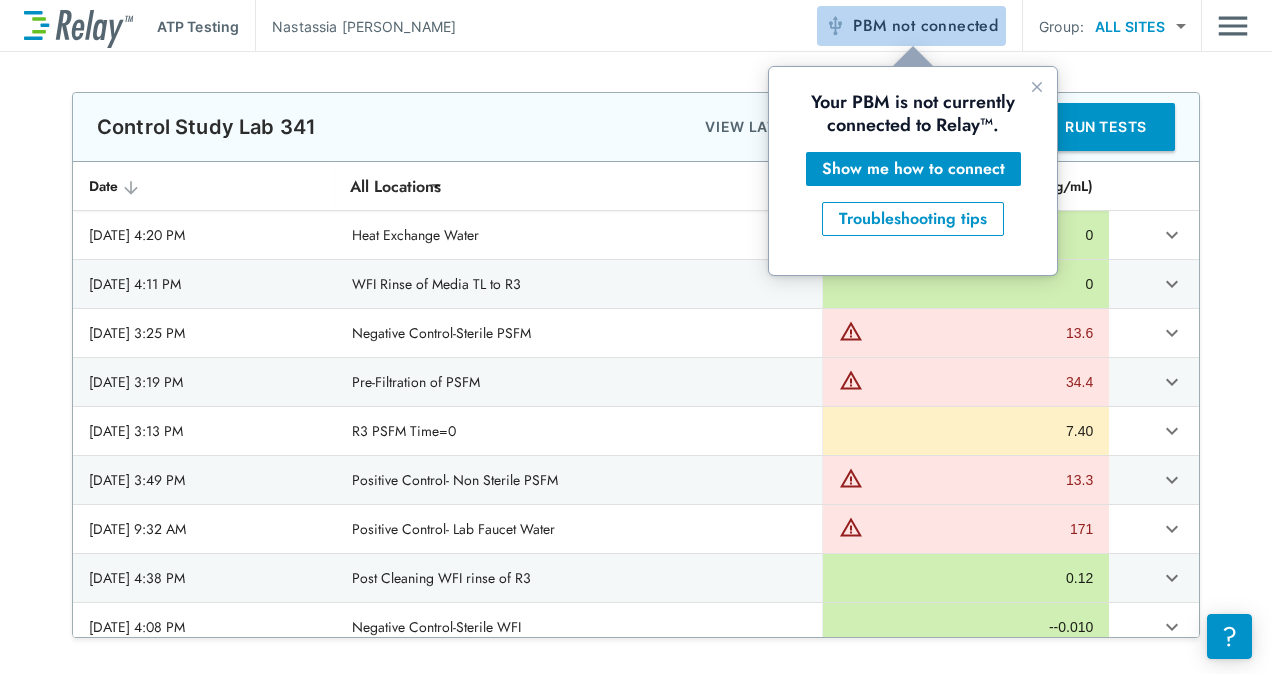 click on "PBM   not connected" at bounding box center (911, 26) 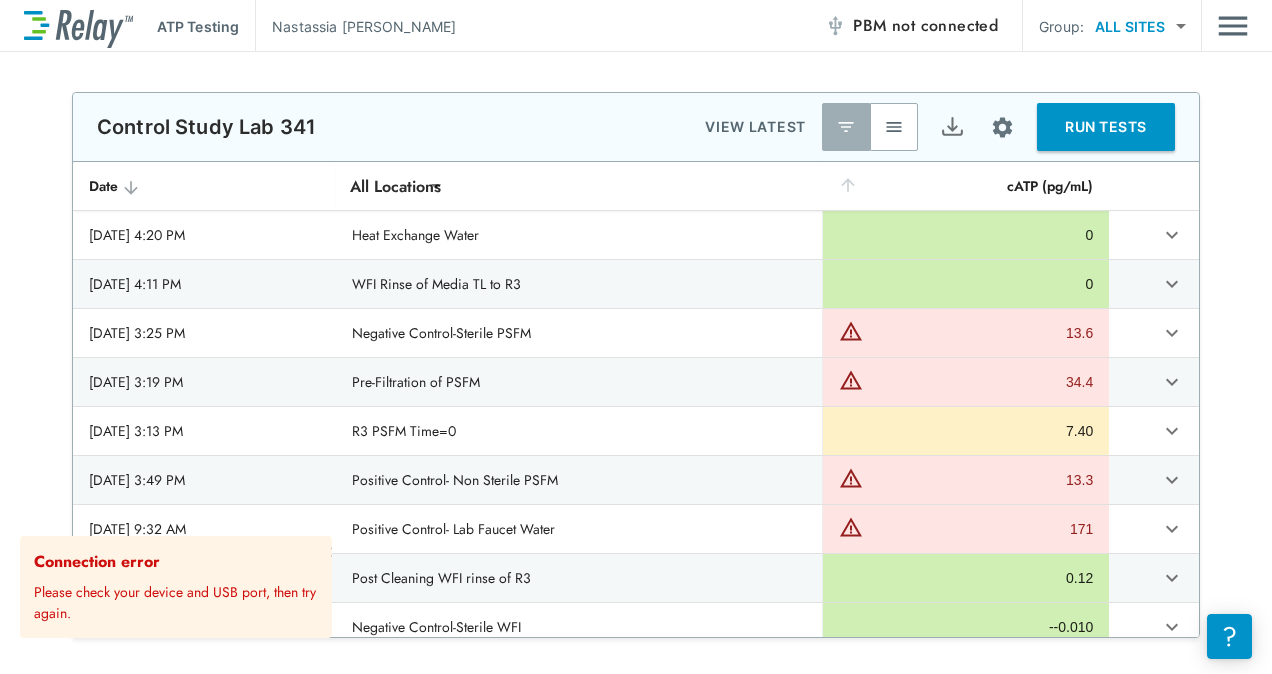 drag, startPoint x: 880, startPoint y: 42, endPoint x: 746, endPoint y: 41, distance: 134.00374 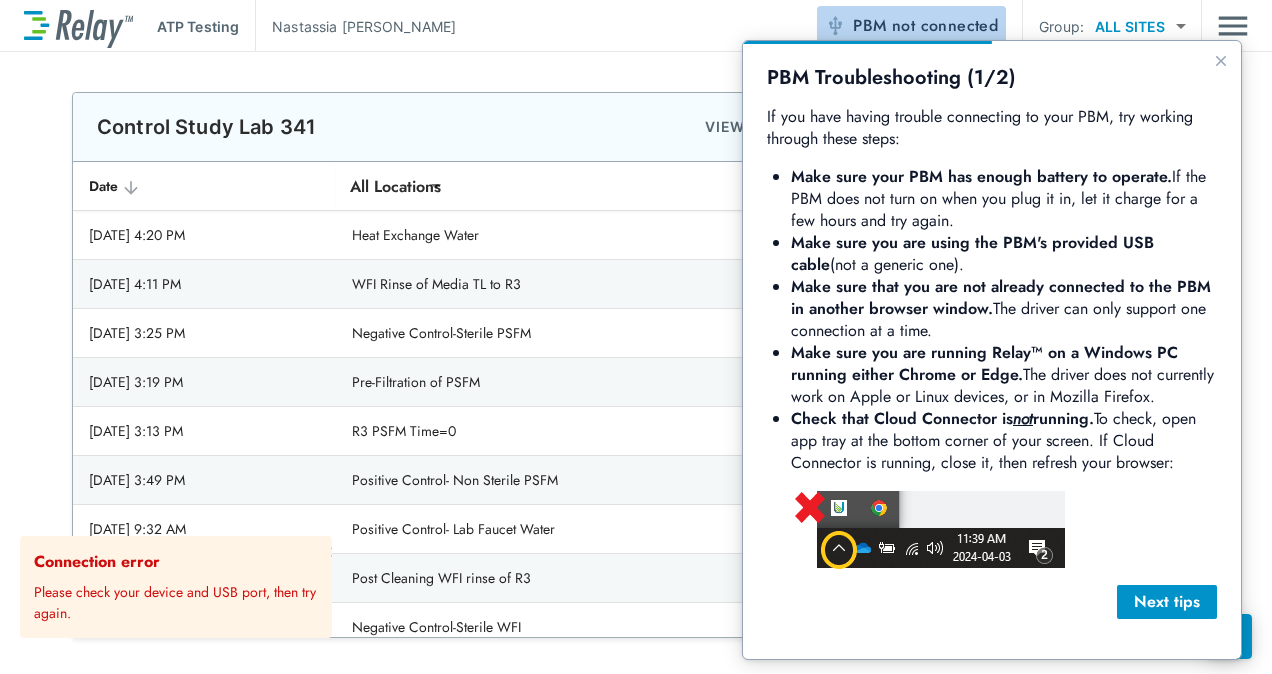 click on "PBM   not connected" at bounding box center [925, 26] 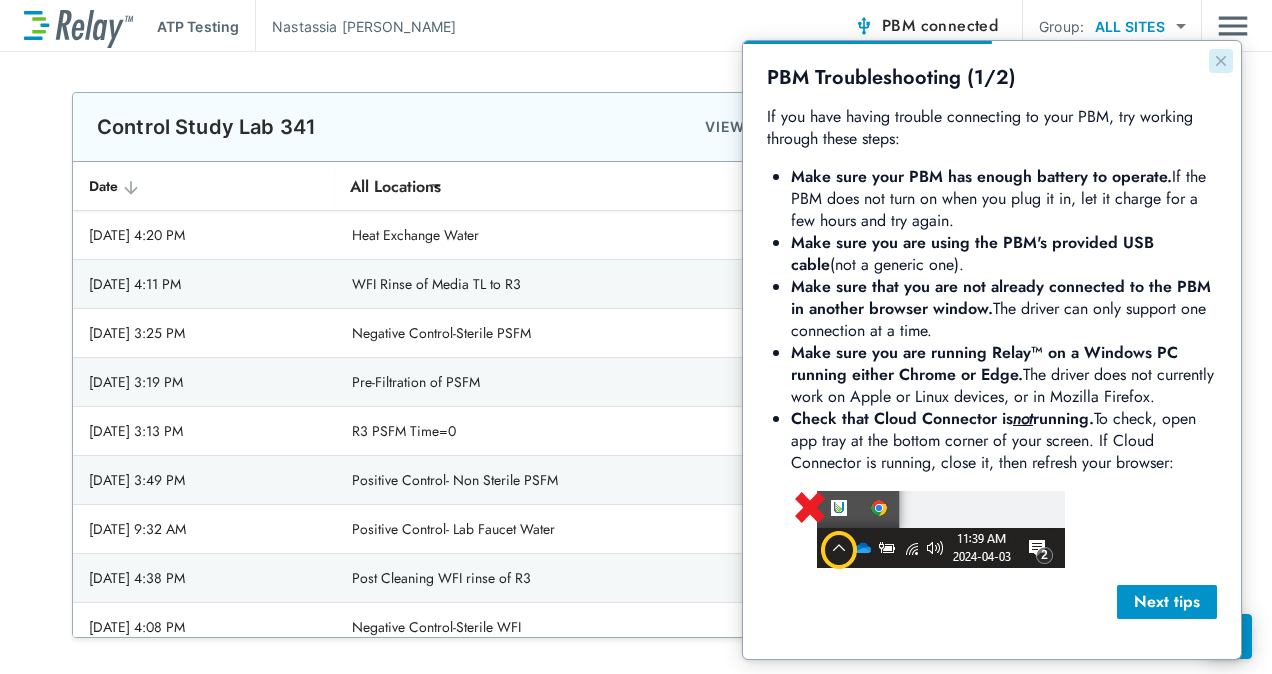 click 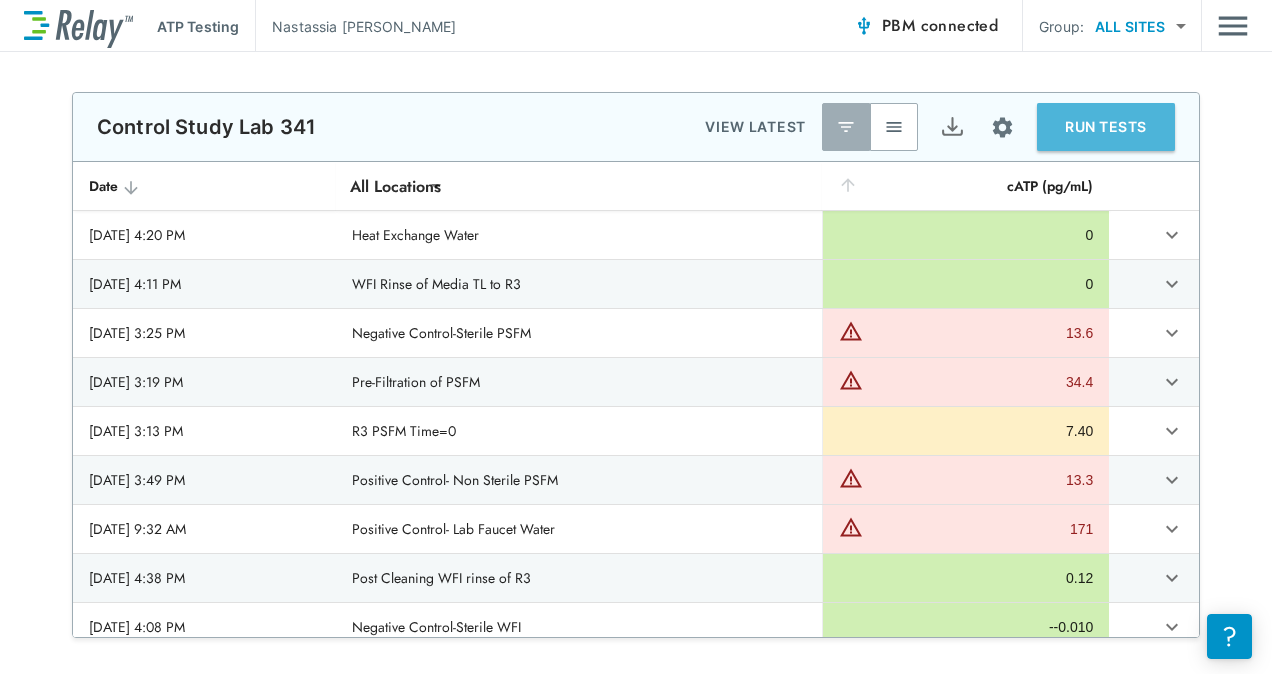 click on "RUN TESTS" at bounding box center [1106, 127] 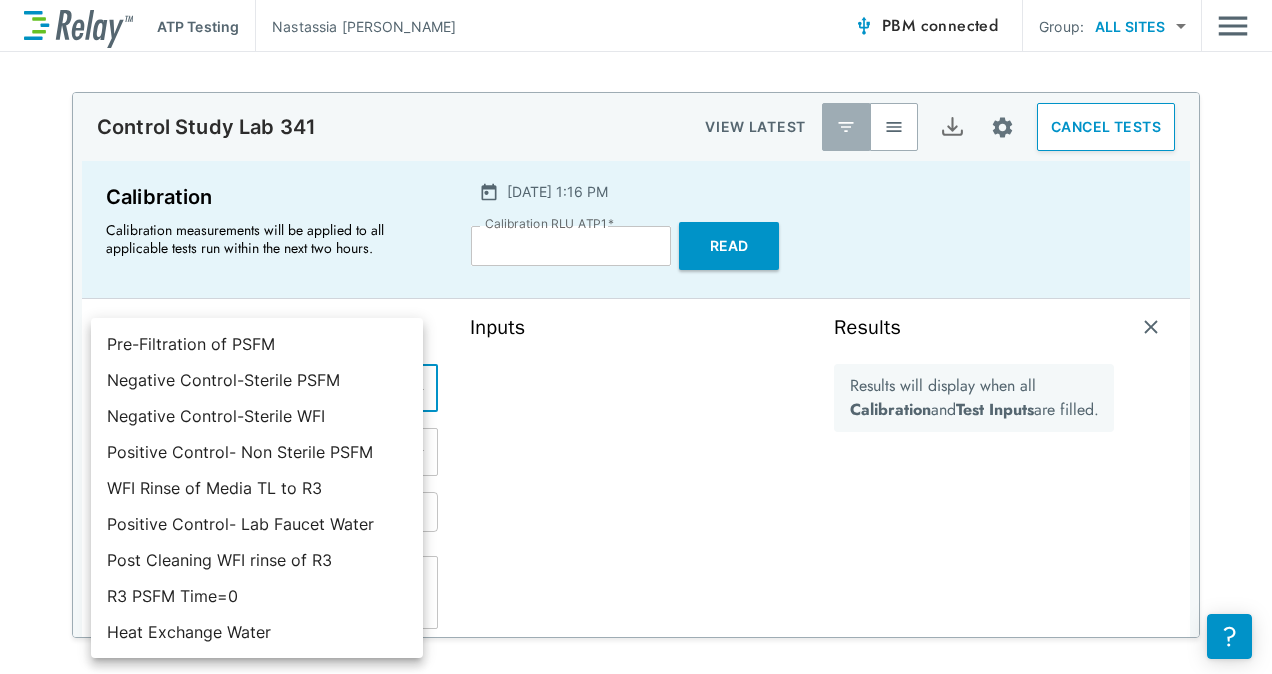 click on "**********" at bounding box center (636, 337) 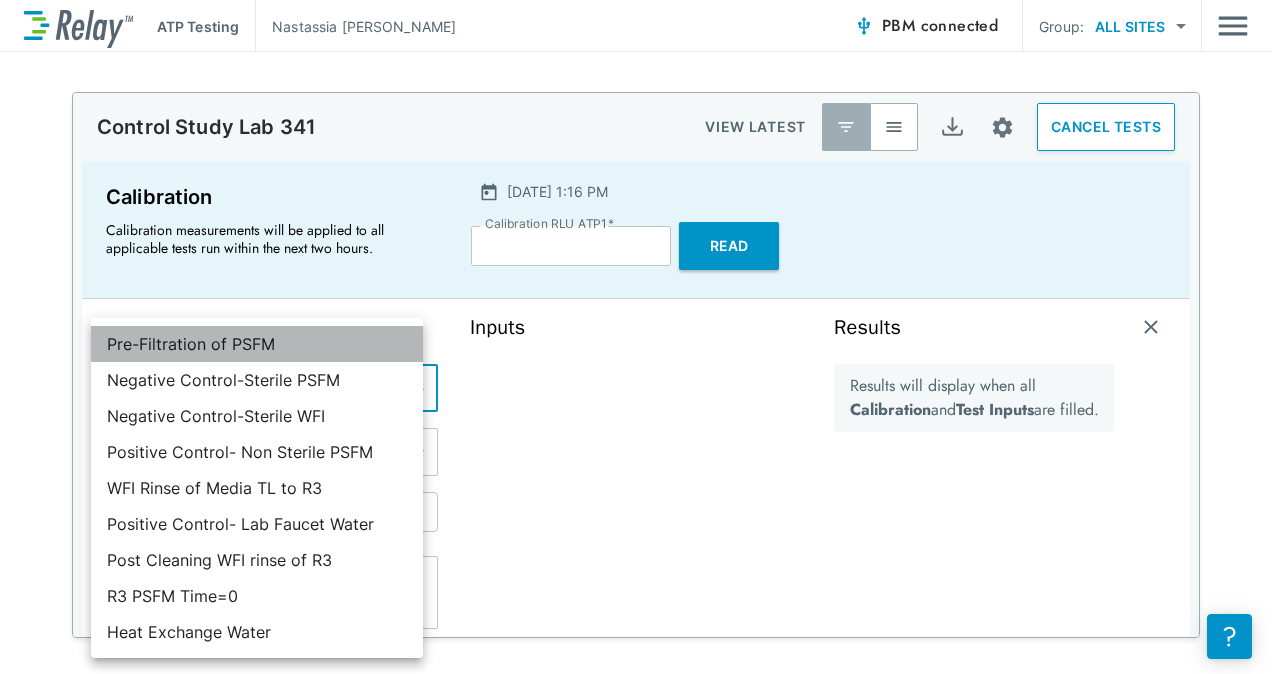 click on "Pre-Filtration of PSFM" at bounding box center (257, 344) 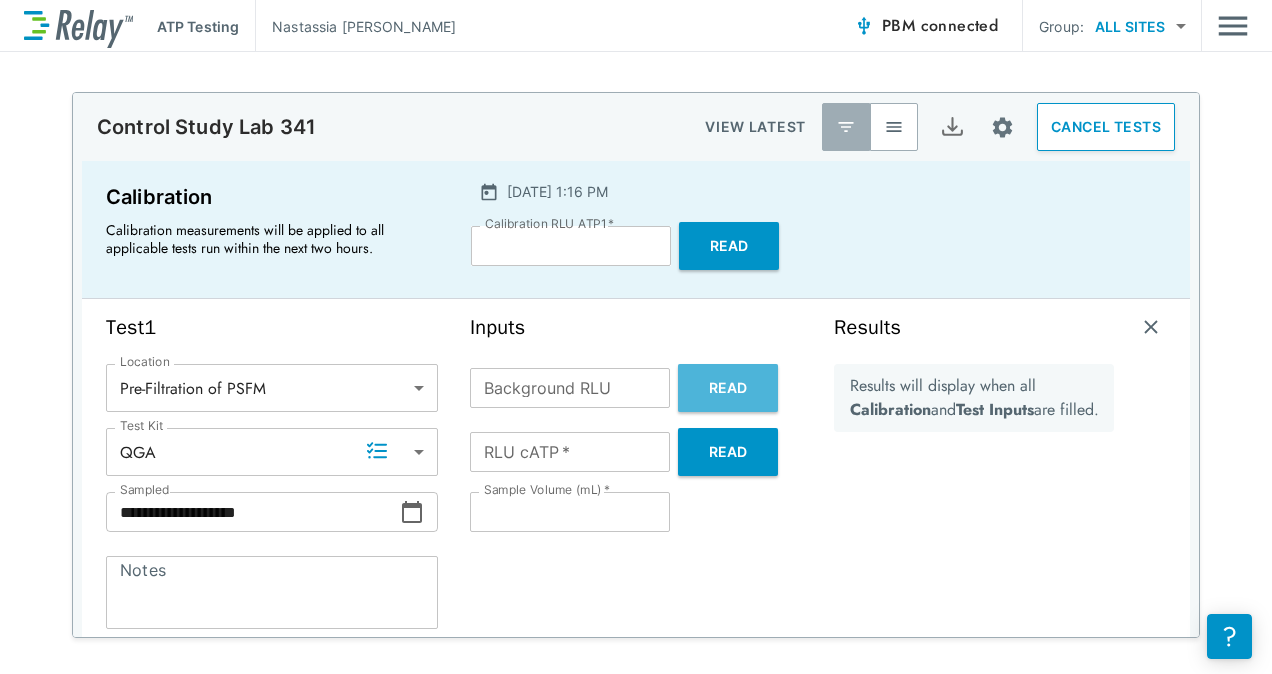 click on "Read" at bounding box center (728, 388) 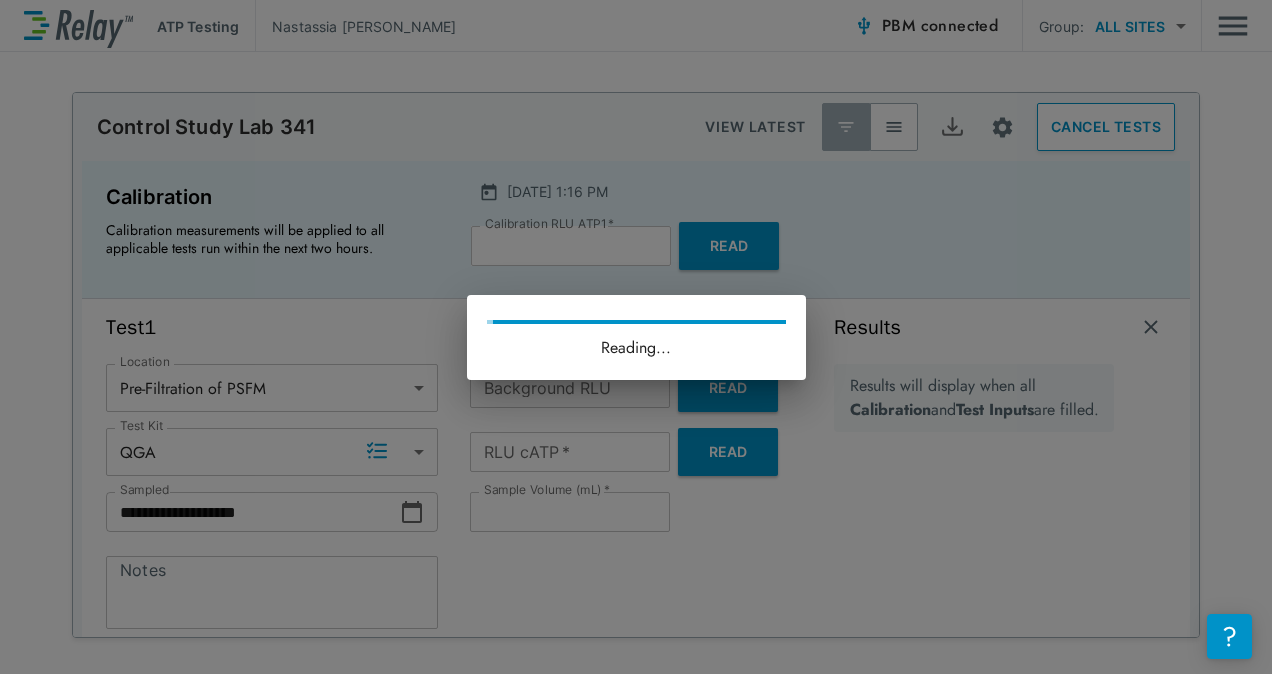 type on "*" 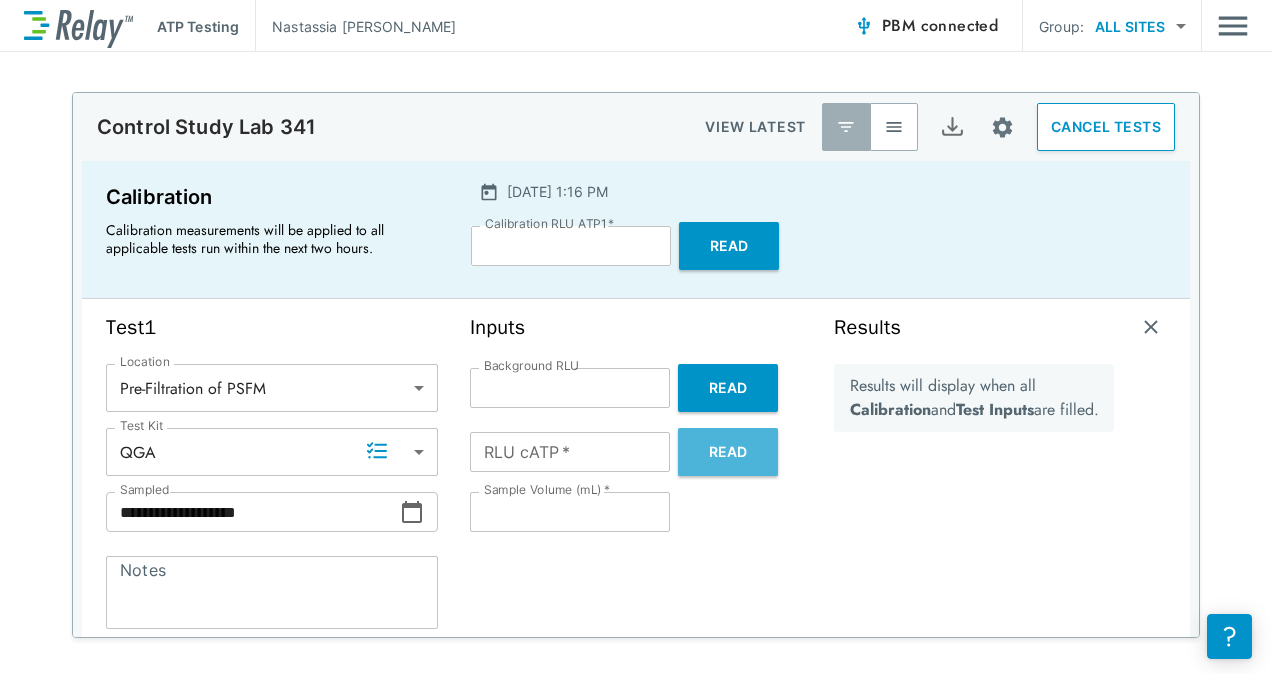 click on "Read" at bounding box center (728, 452) 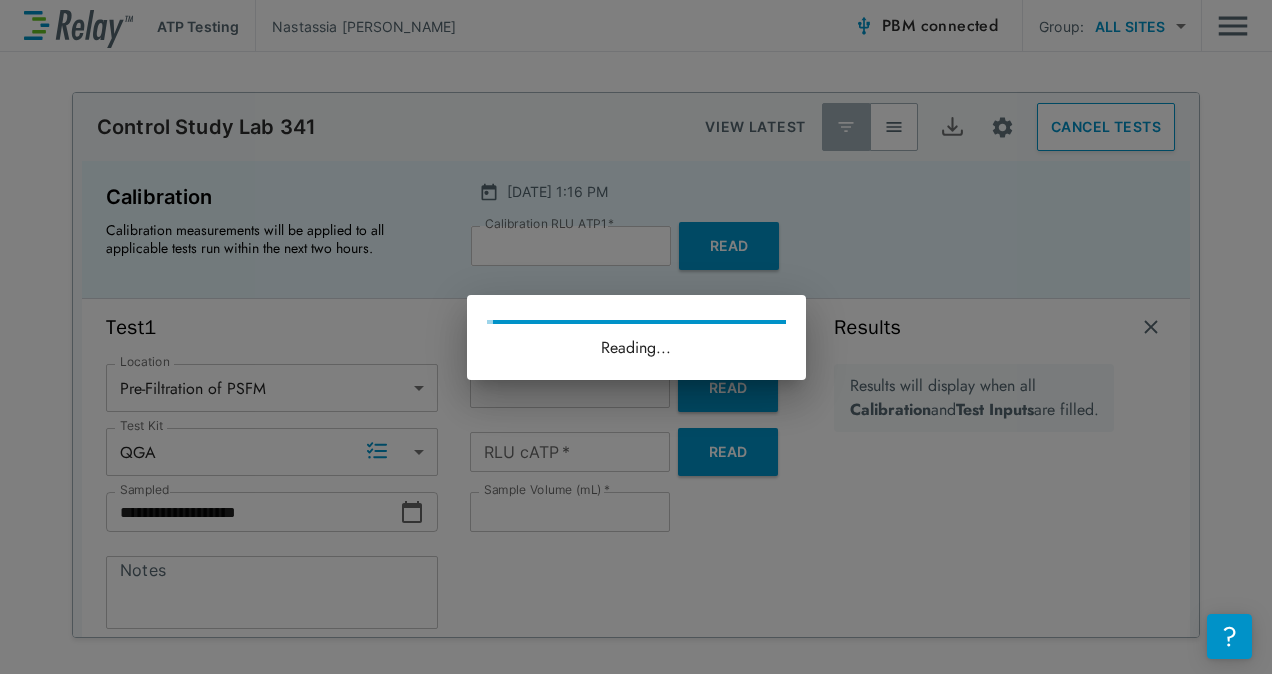 type on "****" 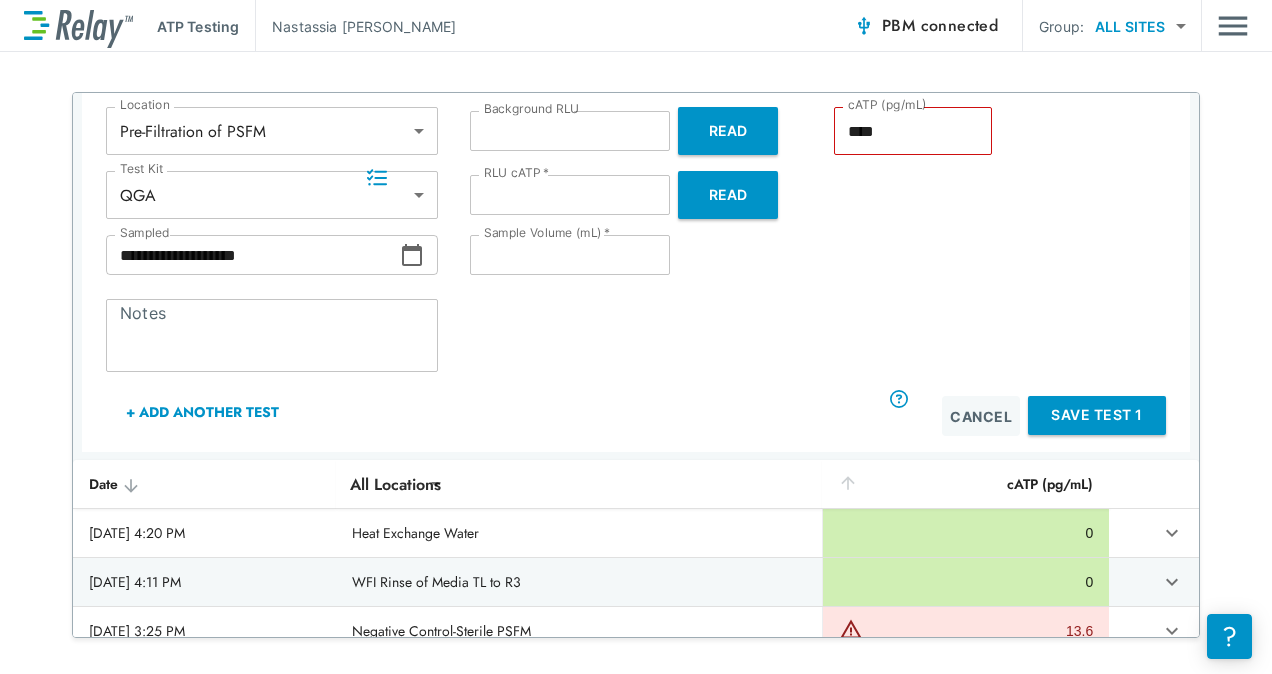 scroll, scrollTop: 273, scrollLeft: 0, axis: vertical 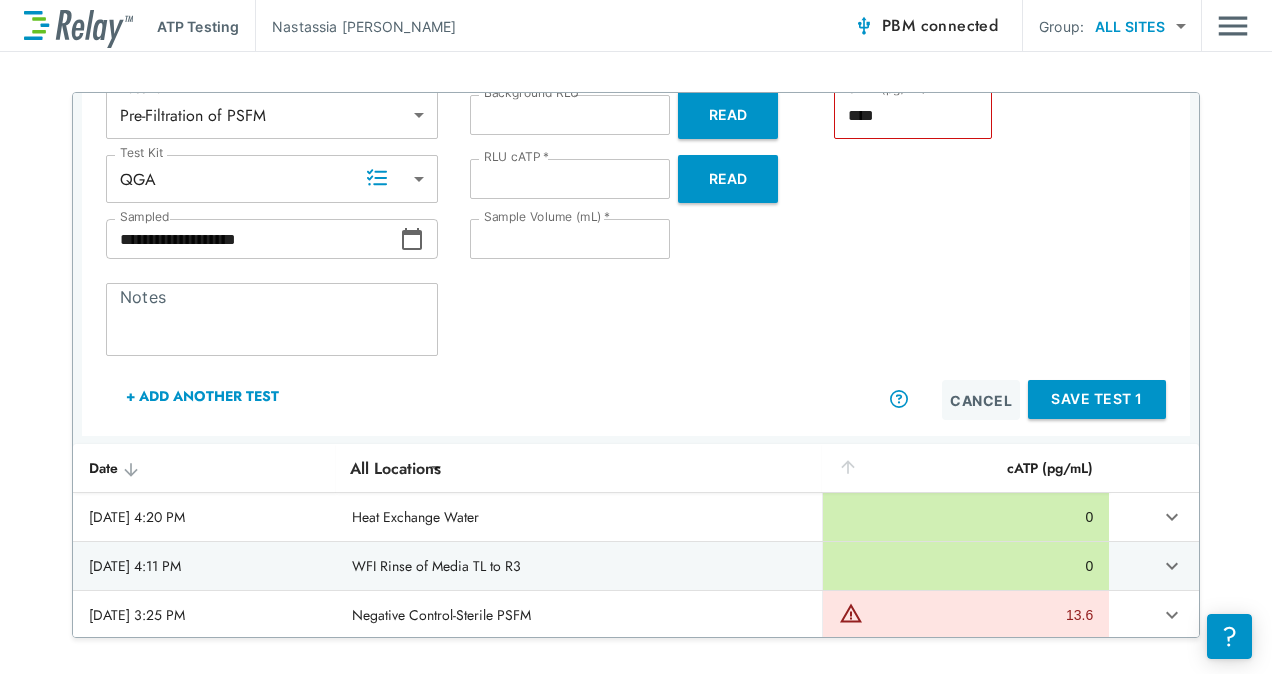 click on "Save Test 1" at bounding box center [1097, 399] 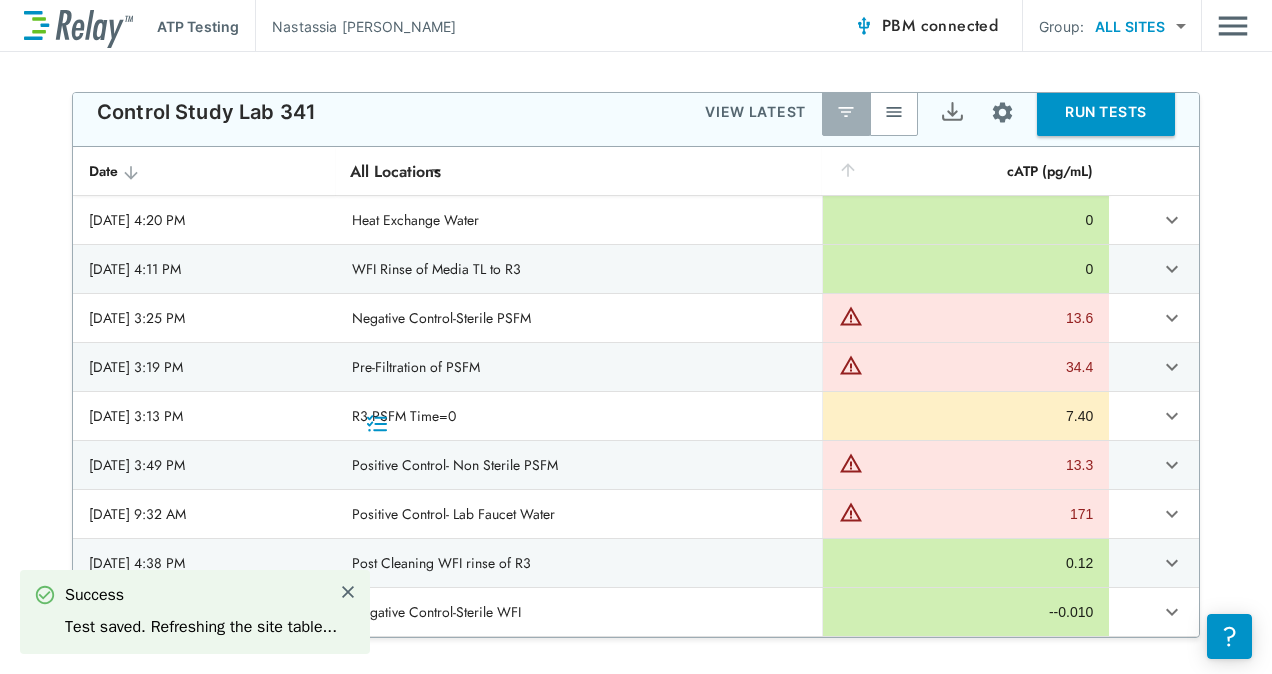 scroll, scrollTop: 10, scrollLeft: 0, axis: vertical 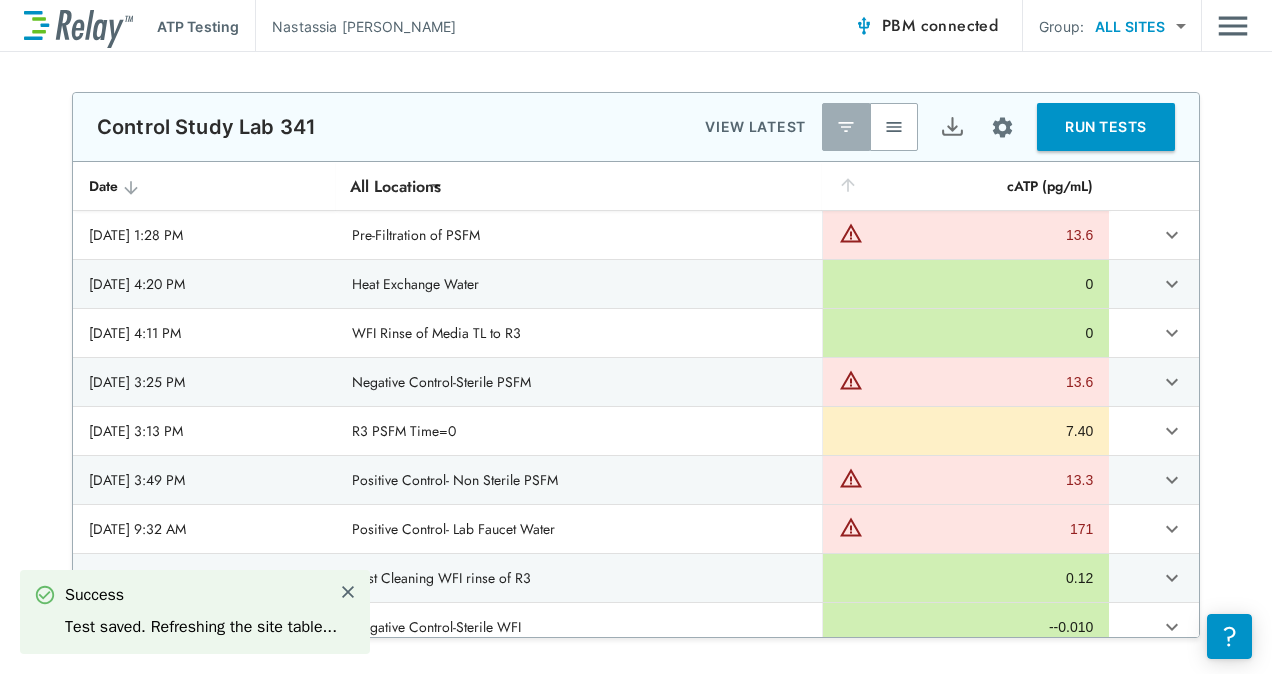 click on "RUN TESTS" at bounding box center [1106, 127] 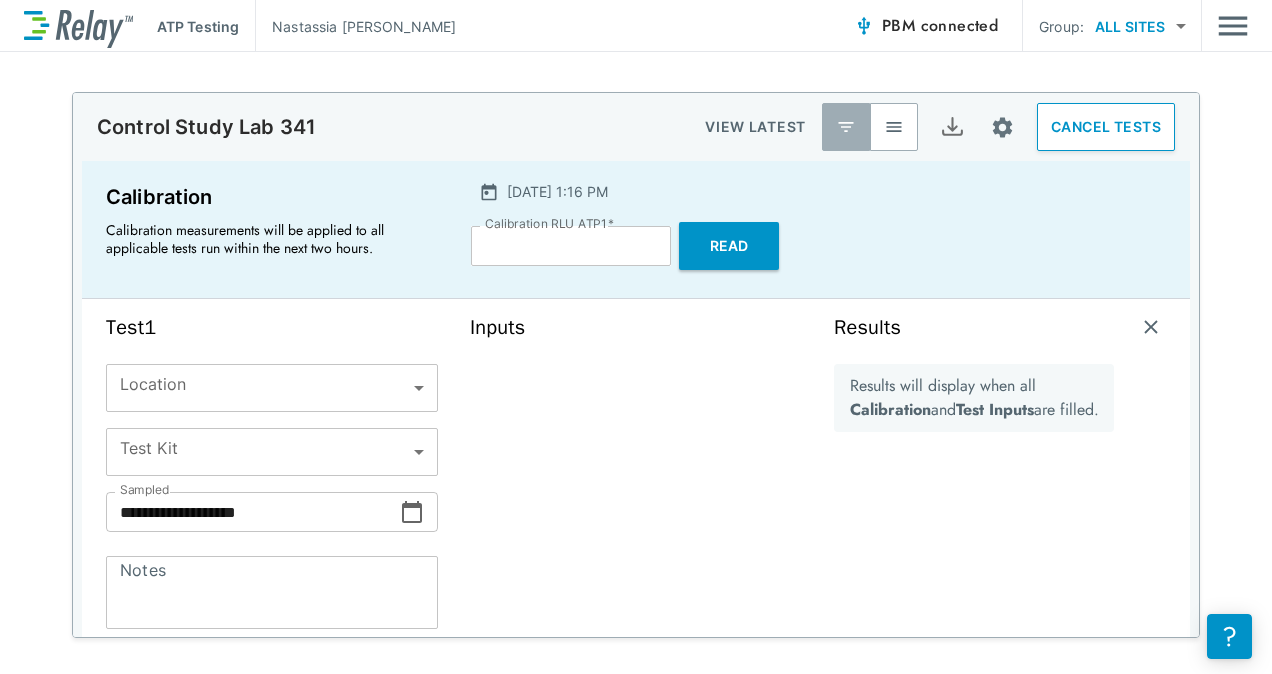 click on "**********" at bounding box center (636, 337) 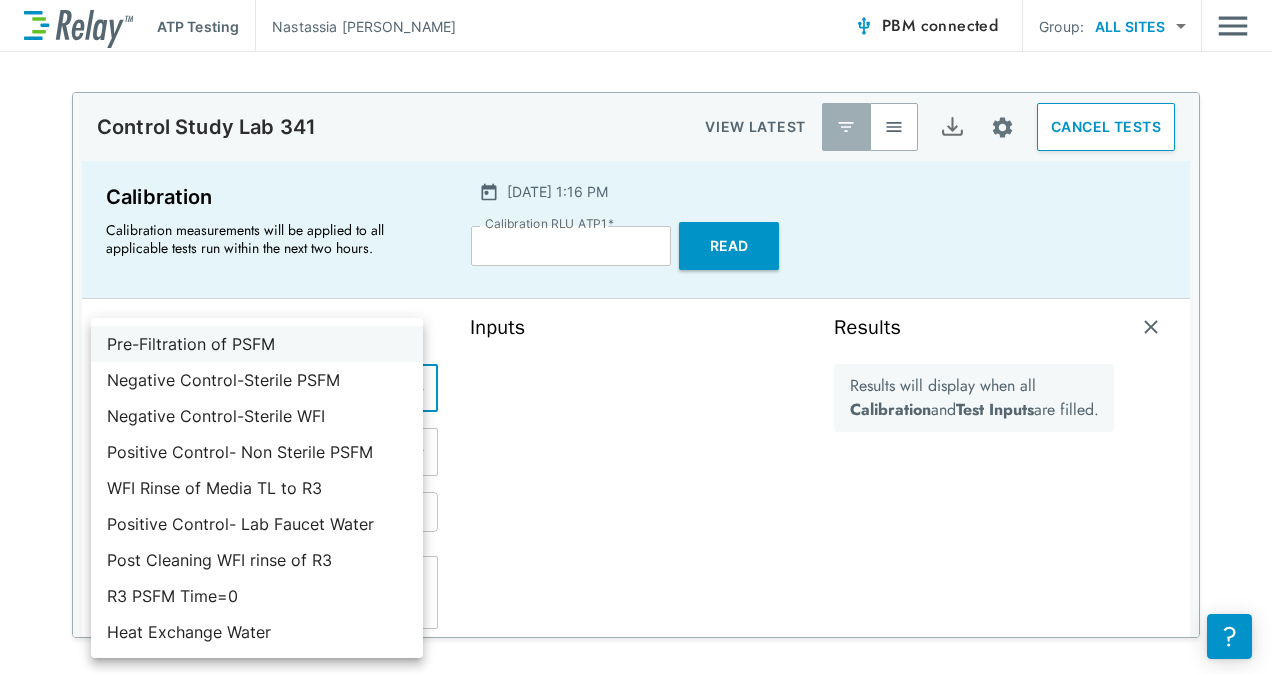 click on "Pre-Filtration of PSFM" at bounding box center [257, 344] 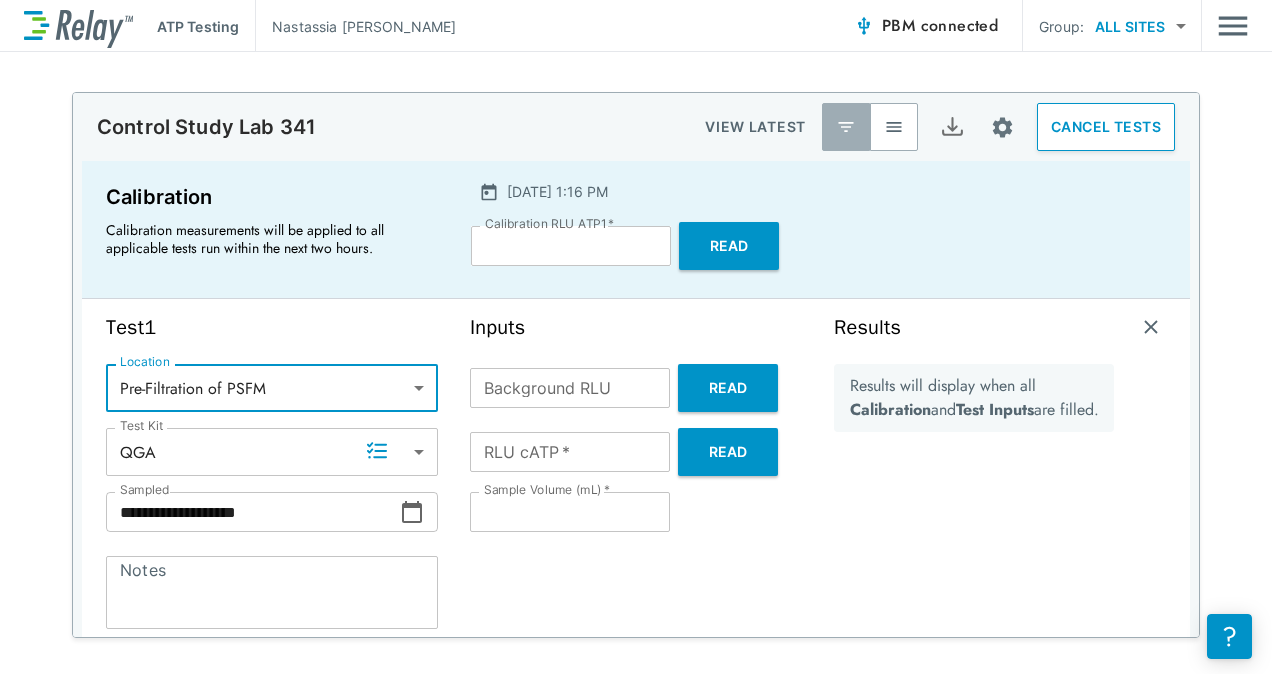 click on "Read" at bounding box center (728, 388) 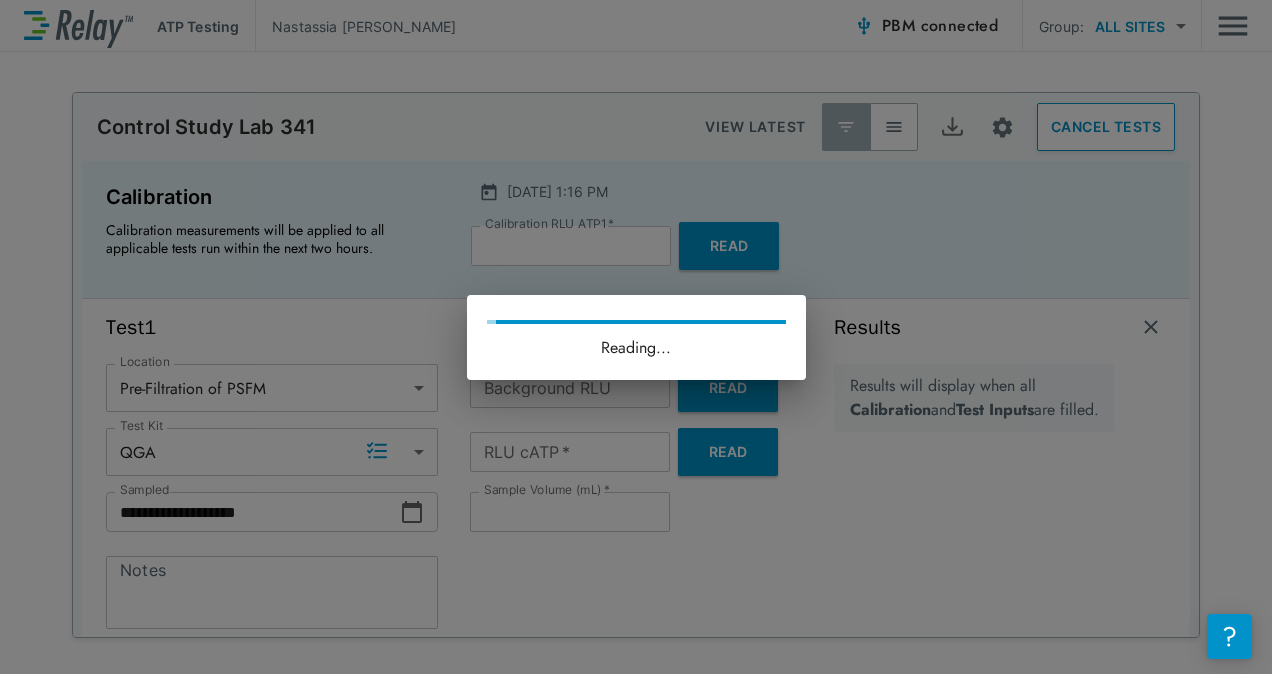 type on "**" 